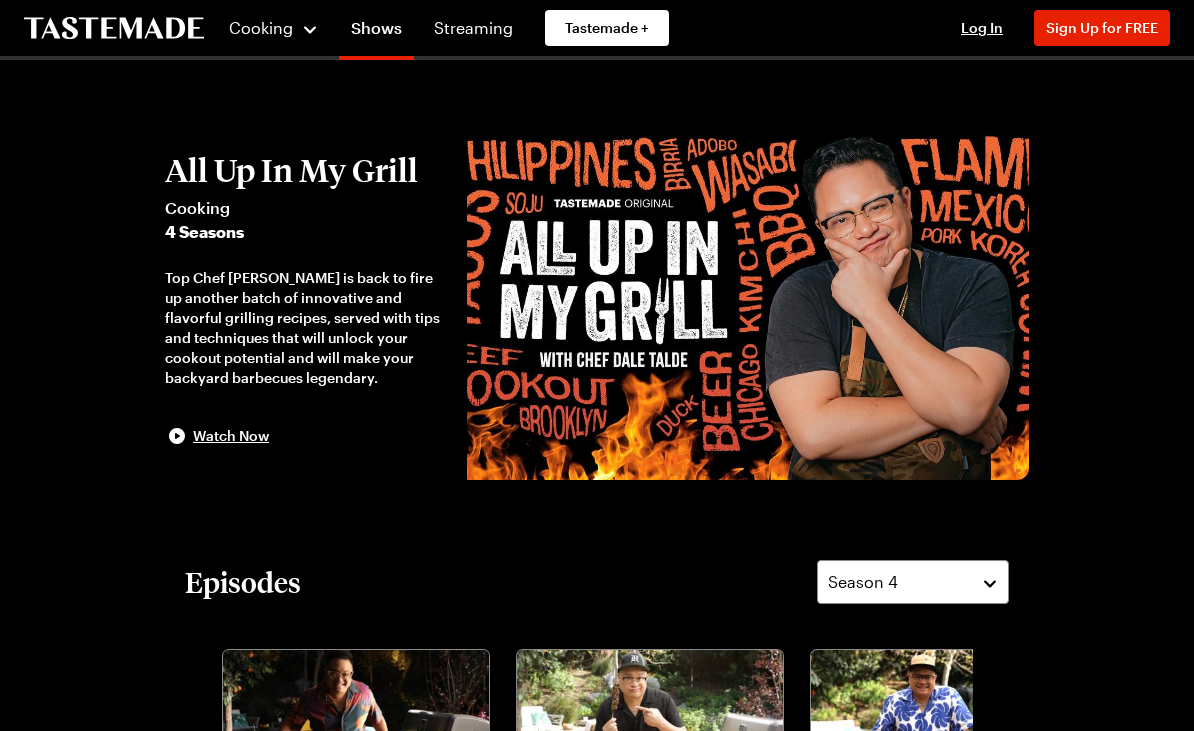 scroll, scrollTop: 0, scrollLeft: 0, axis: both 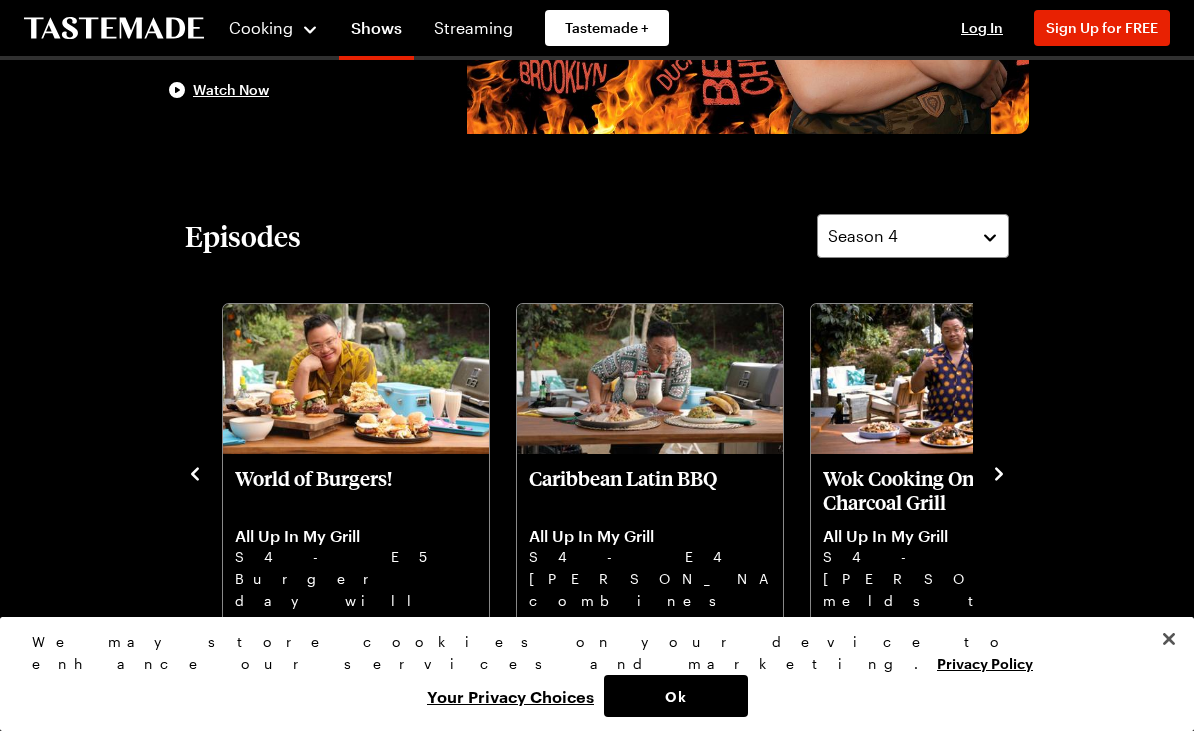 click at bounding box center (944, 379) 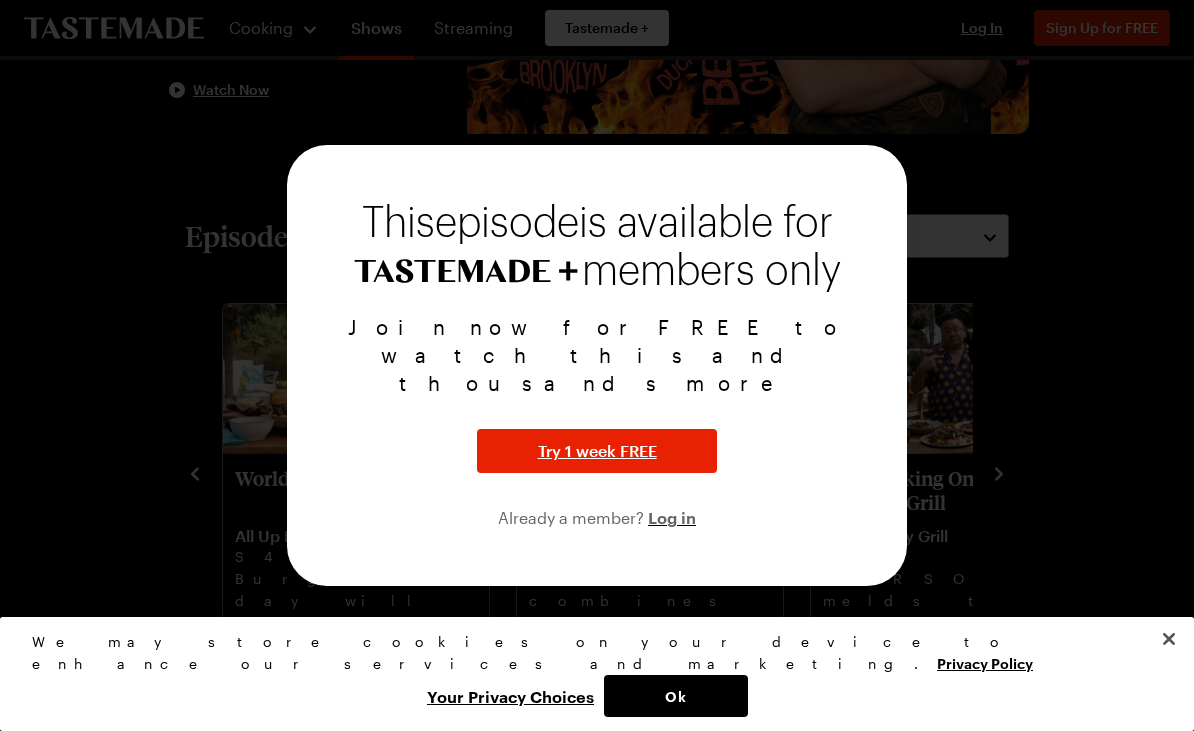 click at bounding box center (597, 365) 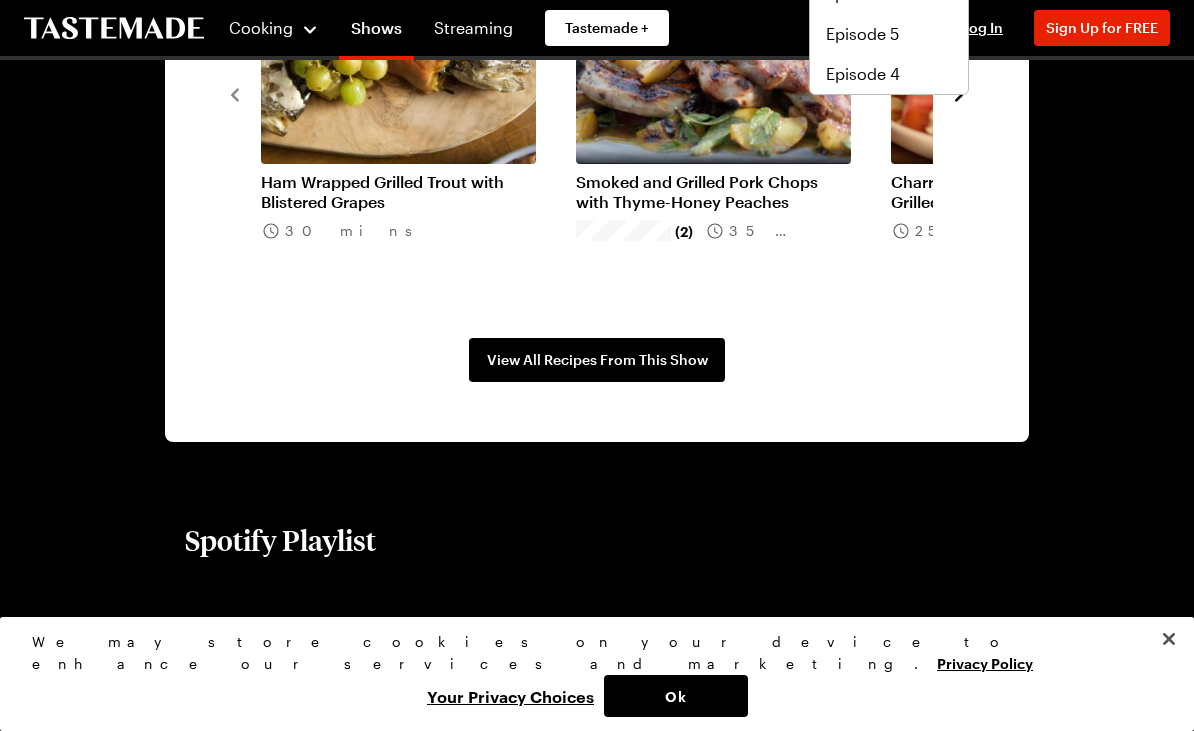 scroll, scrollTop: 1696, scrollLeft: 0, axis: vertical 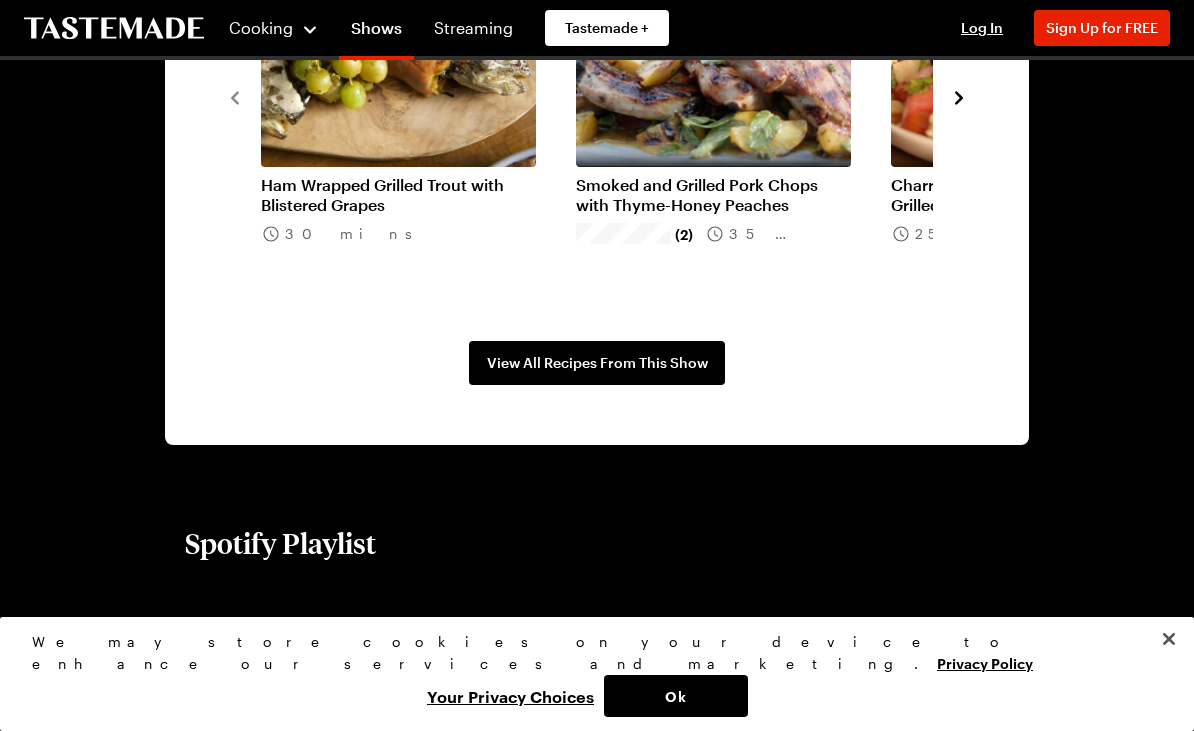 click on "Tastemade +" at bounding box center (607, 28) 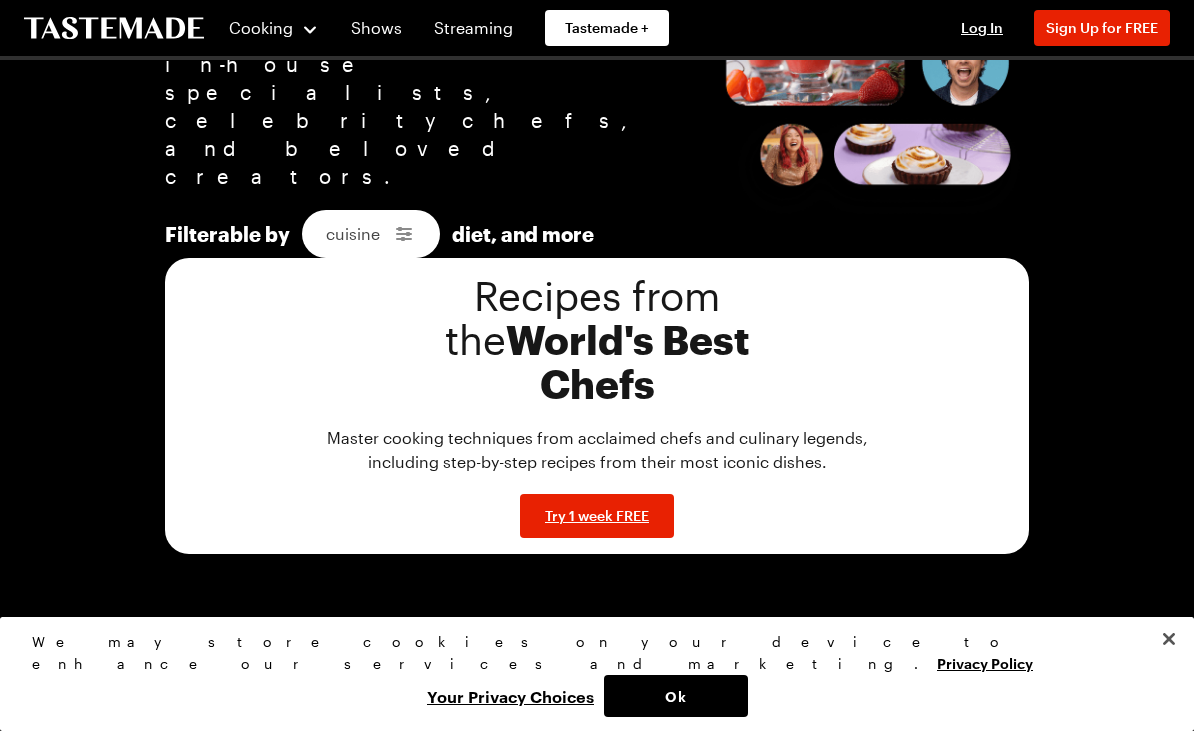 scroll, scrollTop: 0, scrollLeft: 0, axis: both 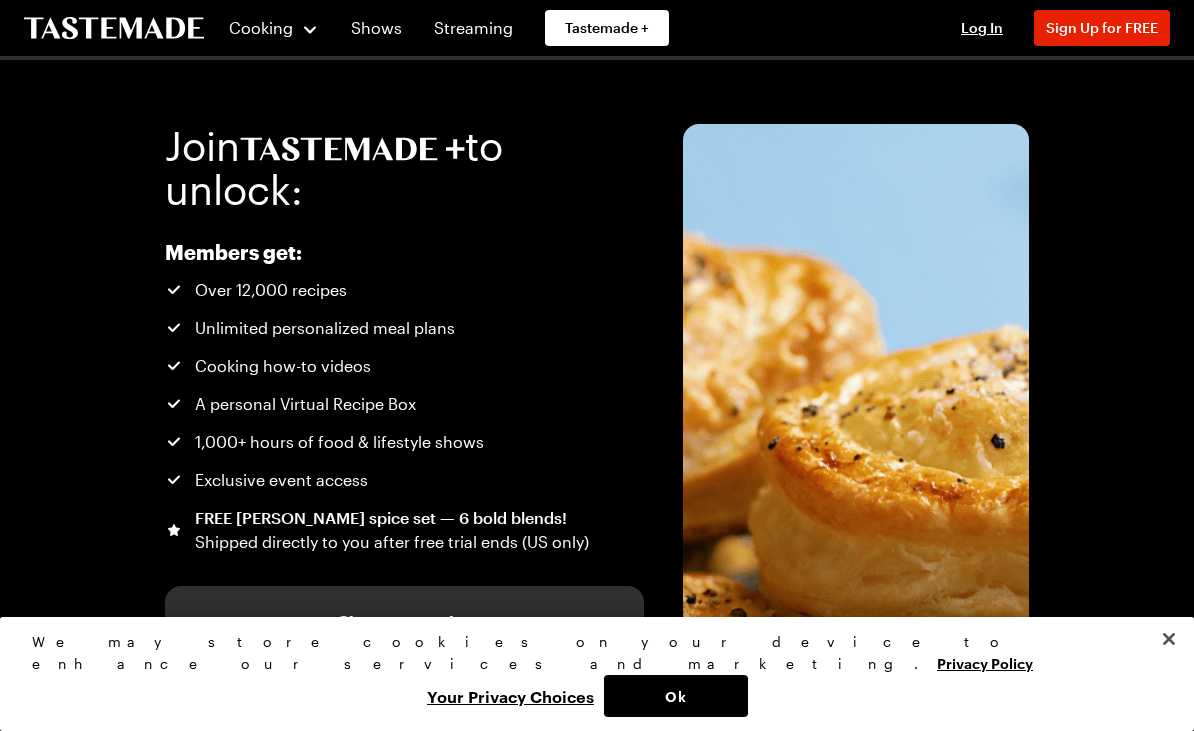 click at bounding box center [1169, 639] 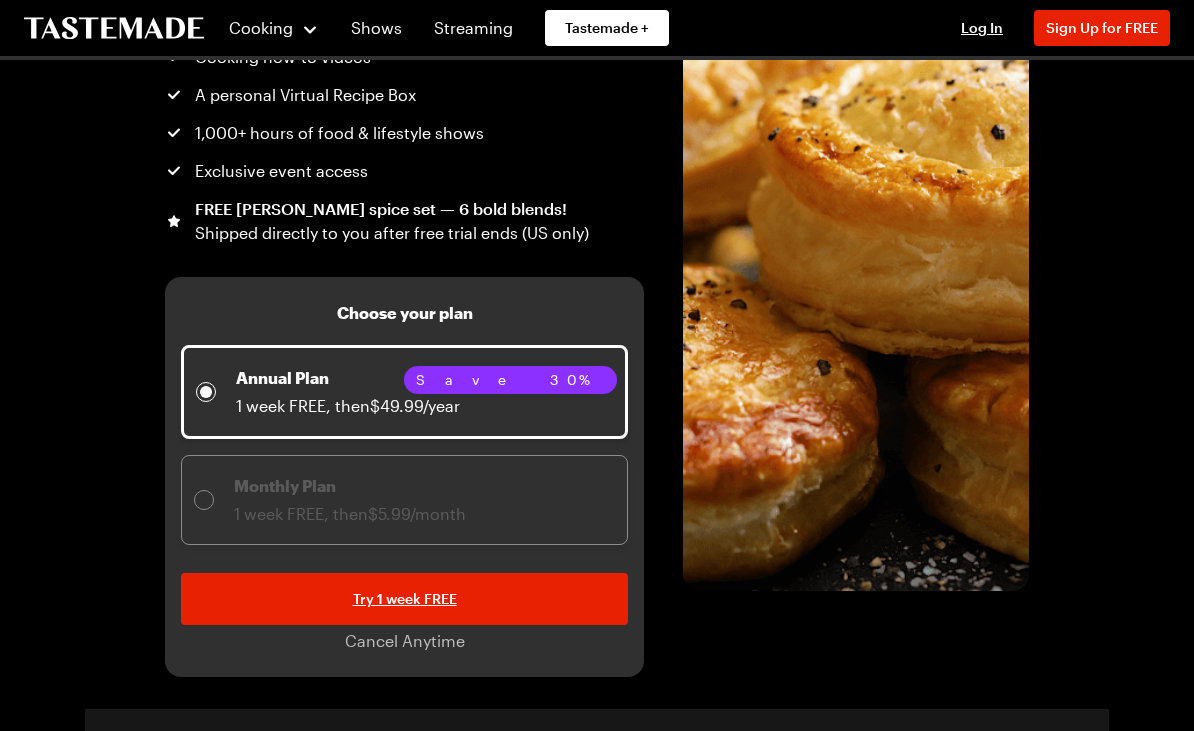 scroll, scrollTop: 0, scrollLeft: 0, axis: both 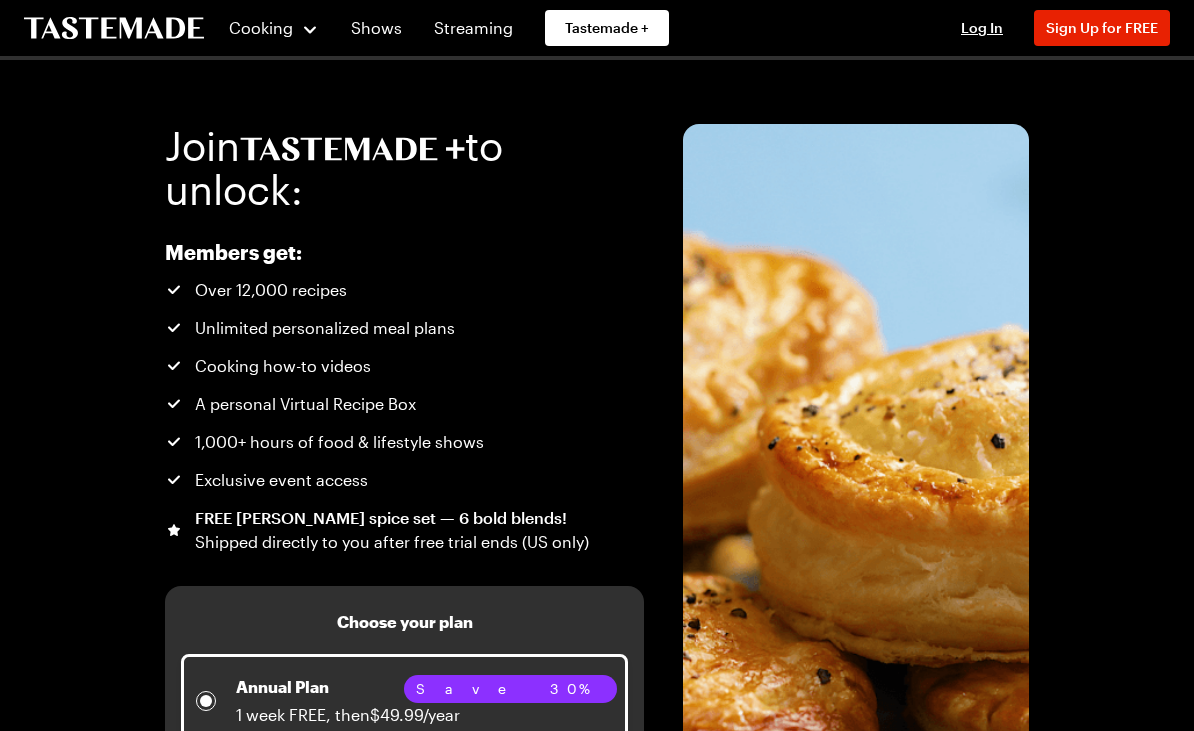 click on "Cooking" at bounding box center [261, 27] 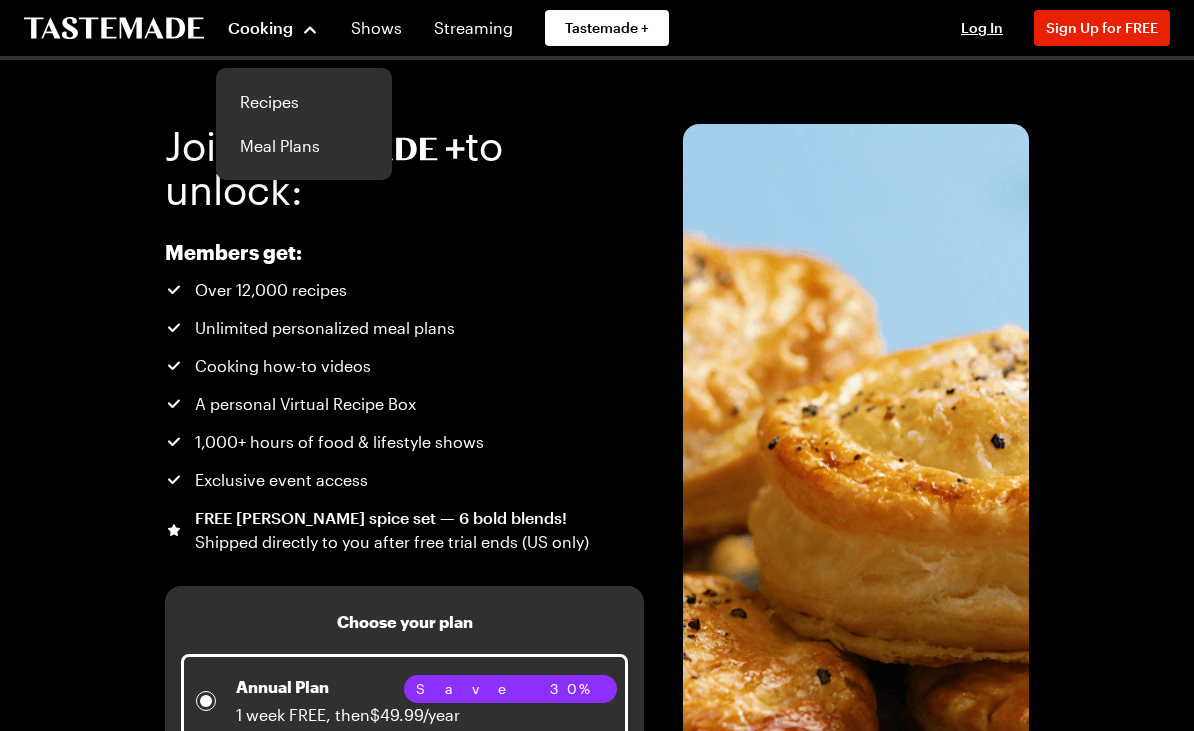 click on "Recipes" at bounding box center (304, 102) 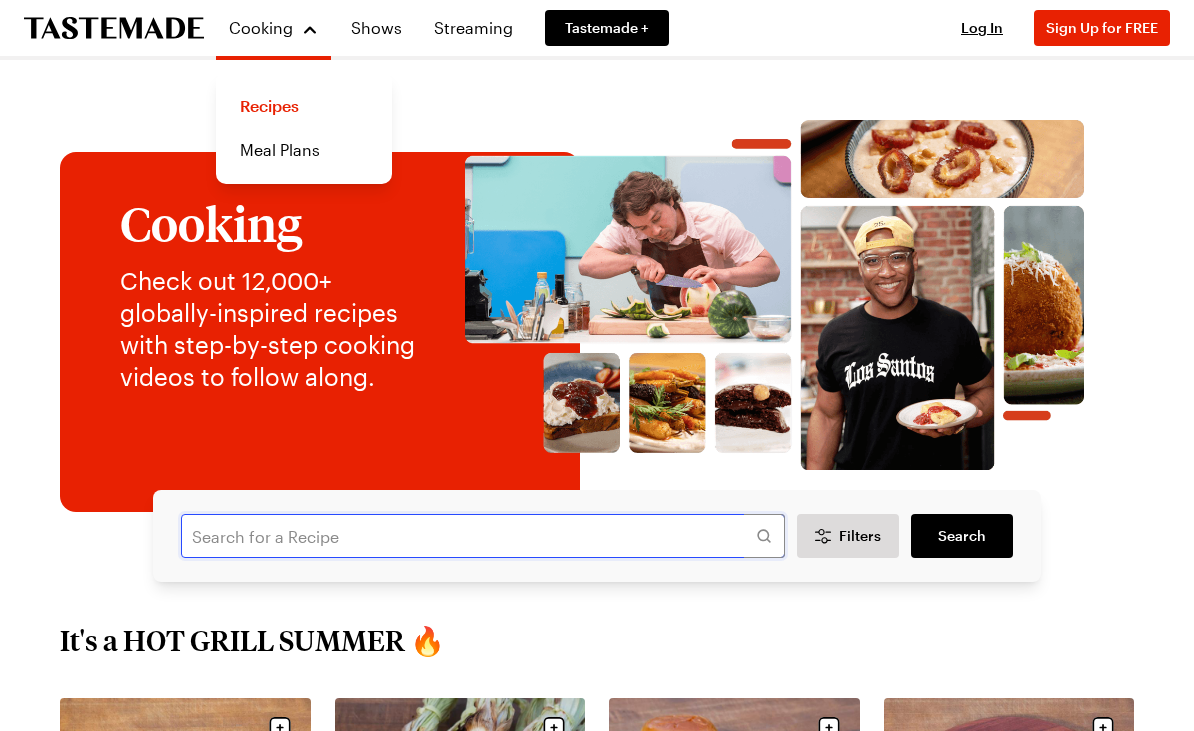 click at bounding box center (483, 536) 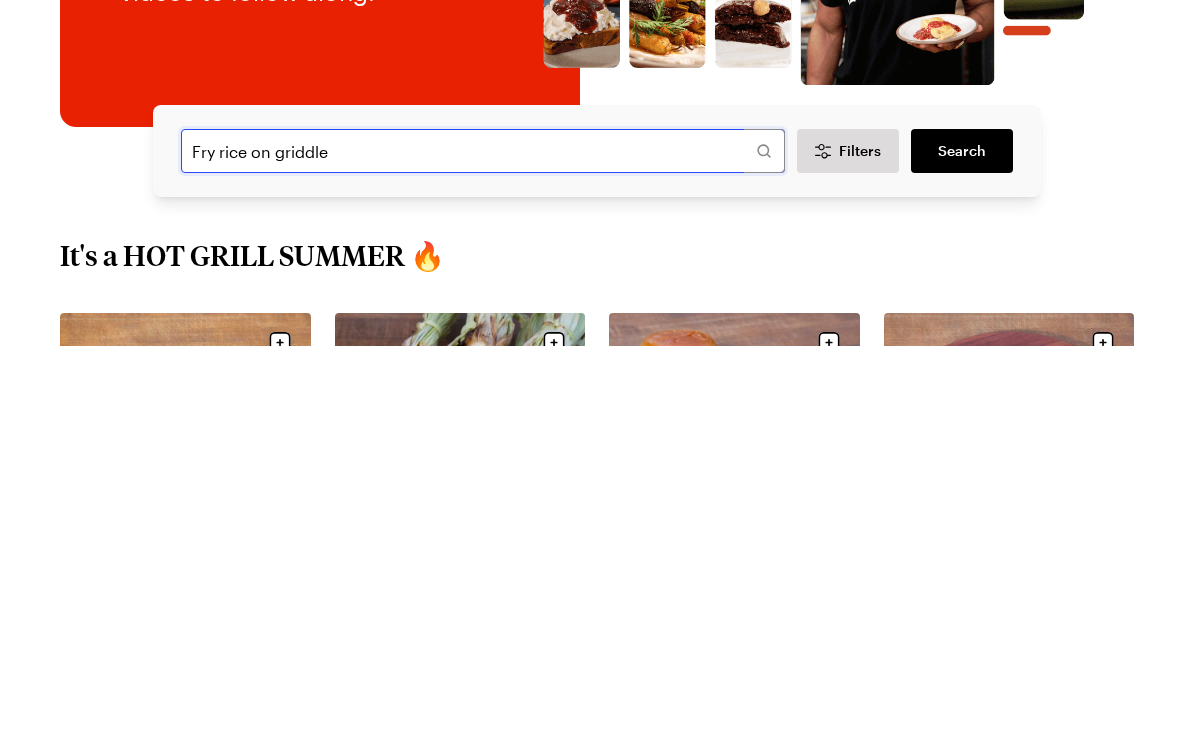 type on "Fry rice on griddle" 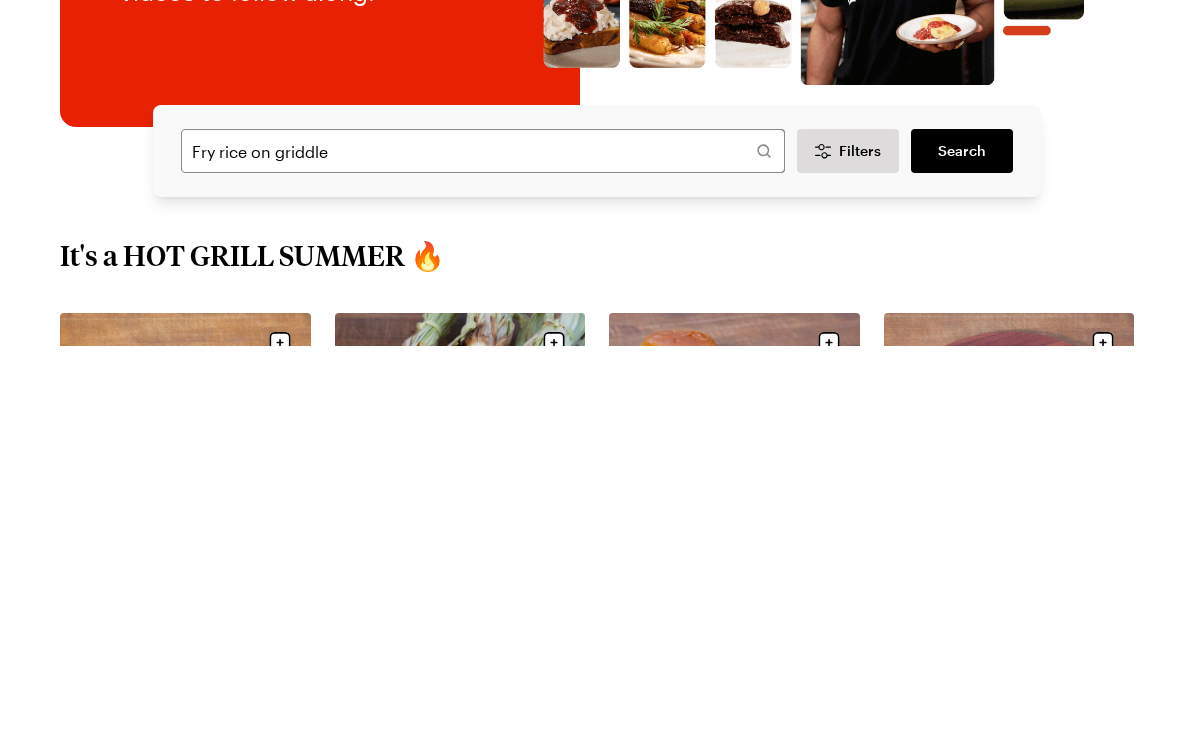 click on "Search" at bounding box center (962, 536) 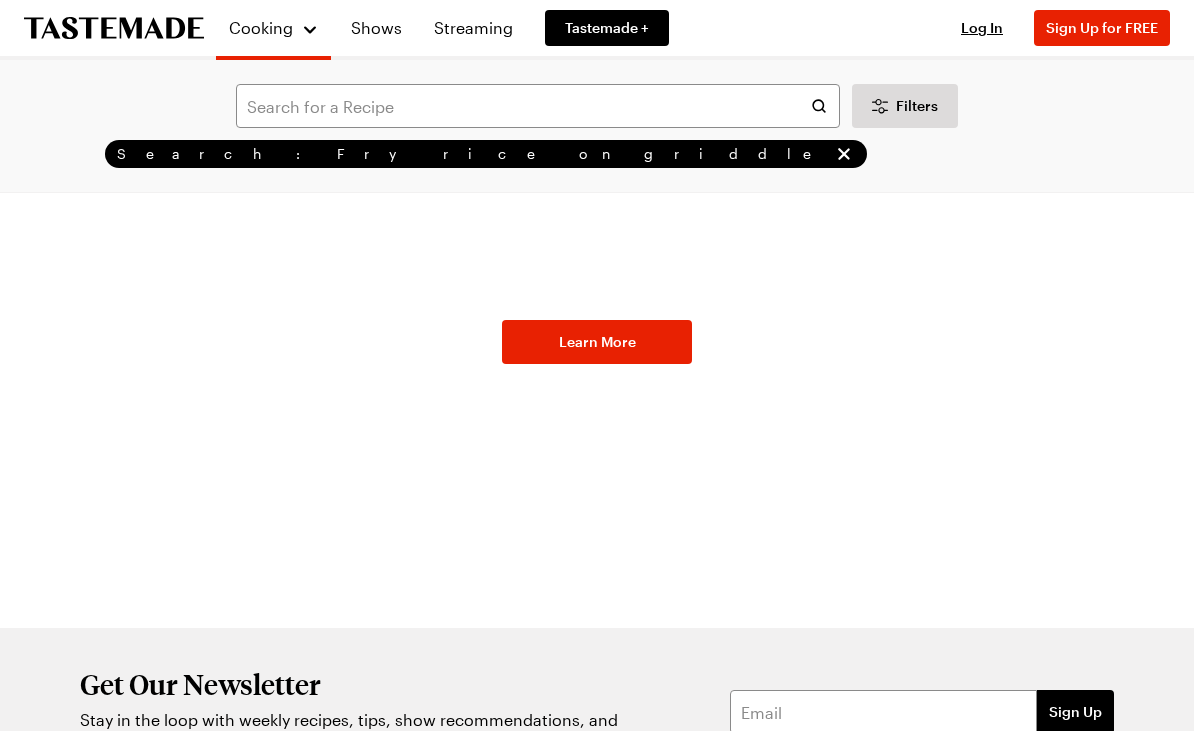 type on "Fry rice on griddle" 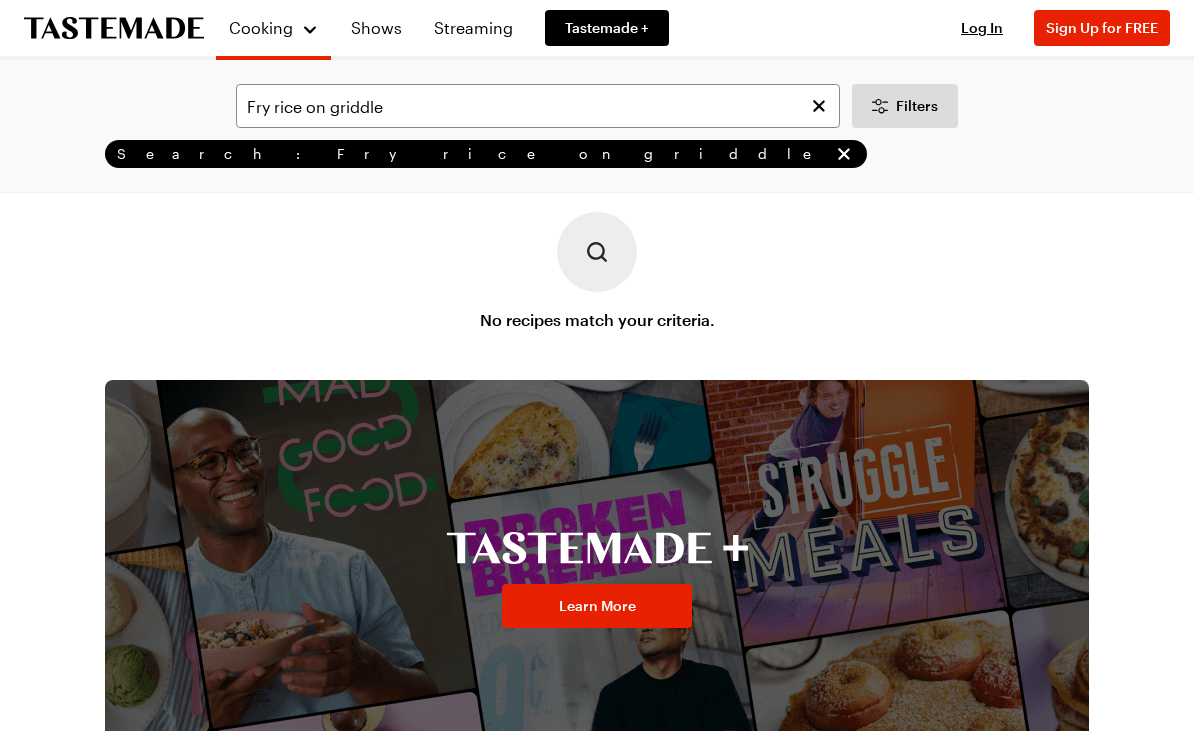 scroll, scrollTop: 0, scrollLeft: 0, axis: both 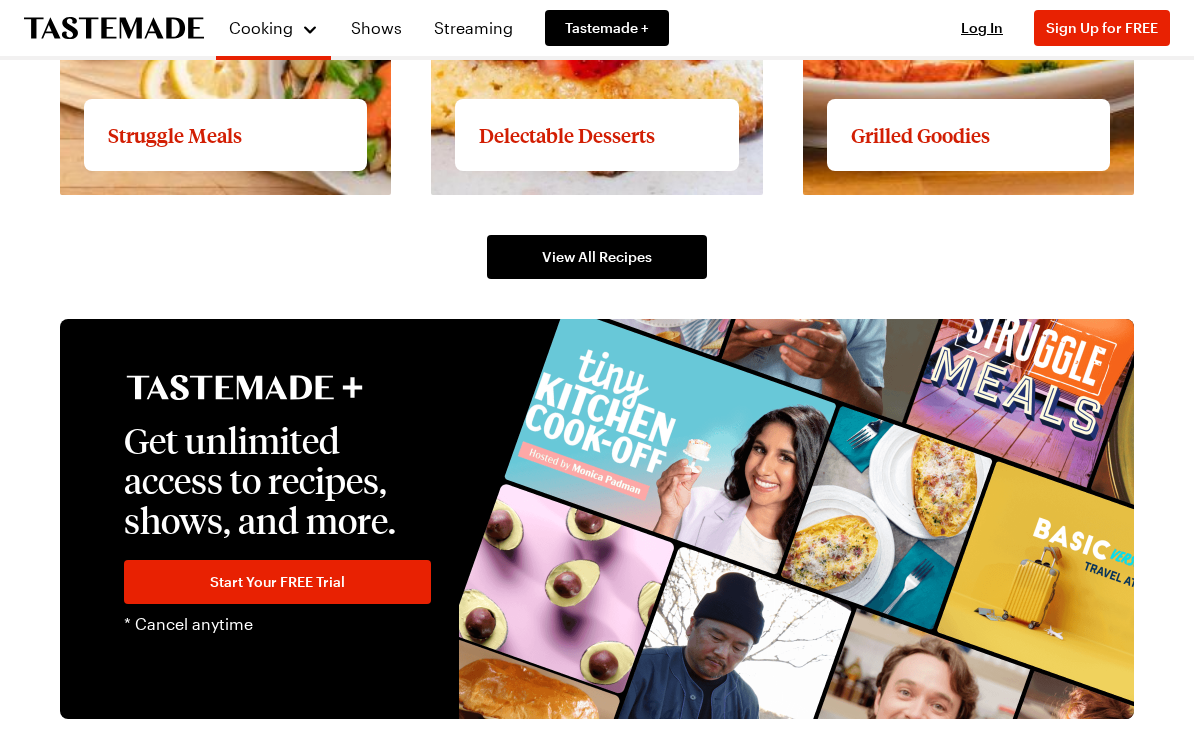 click on "View All Recipes" at bounding box center (597, 257) 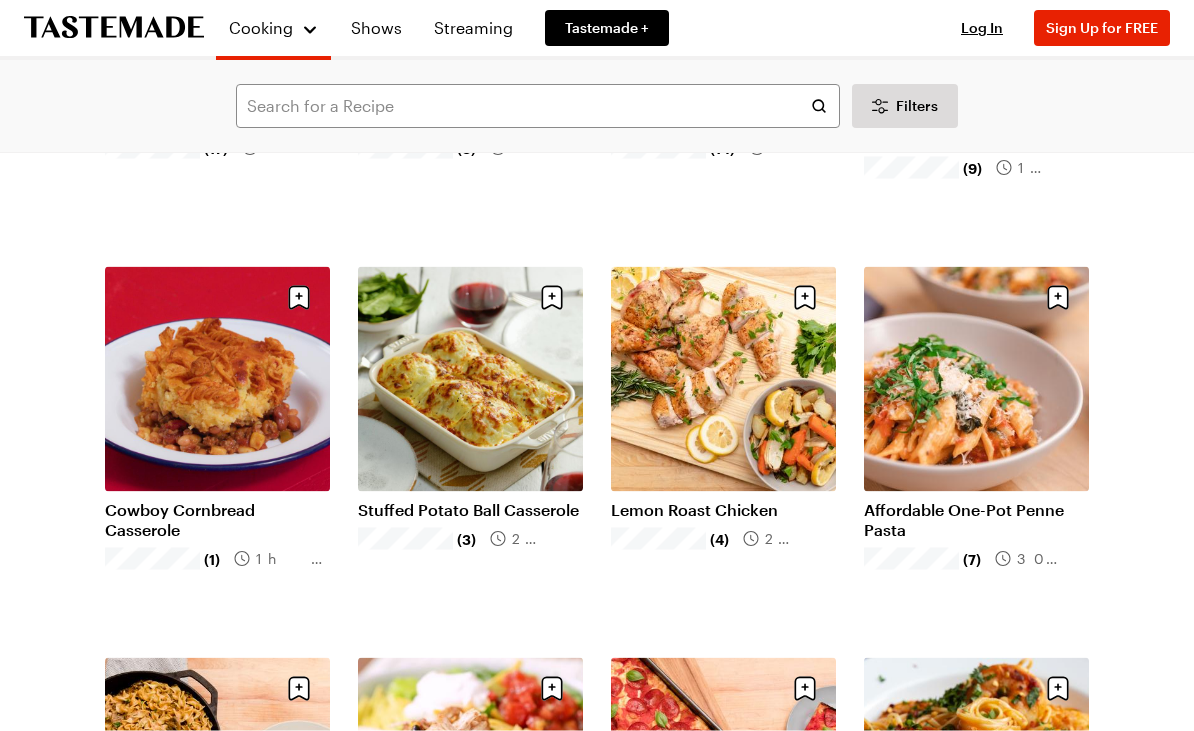 scroll, scrollTop: 580, scrollLeft: 0, axis: vertical 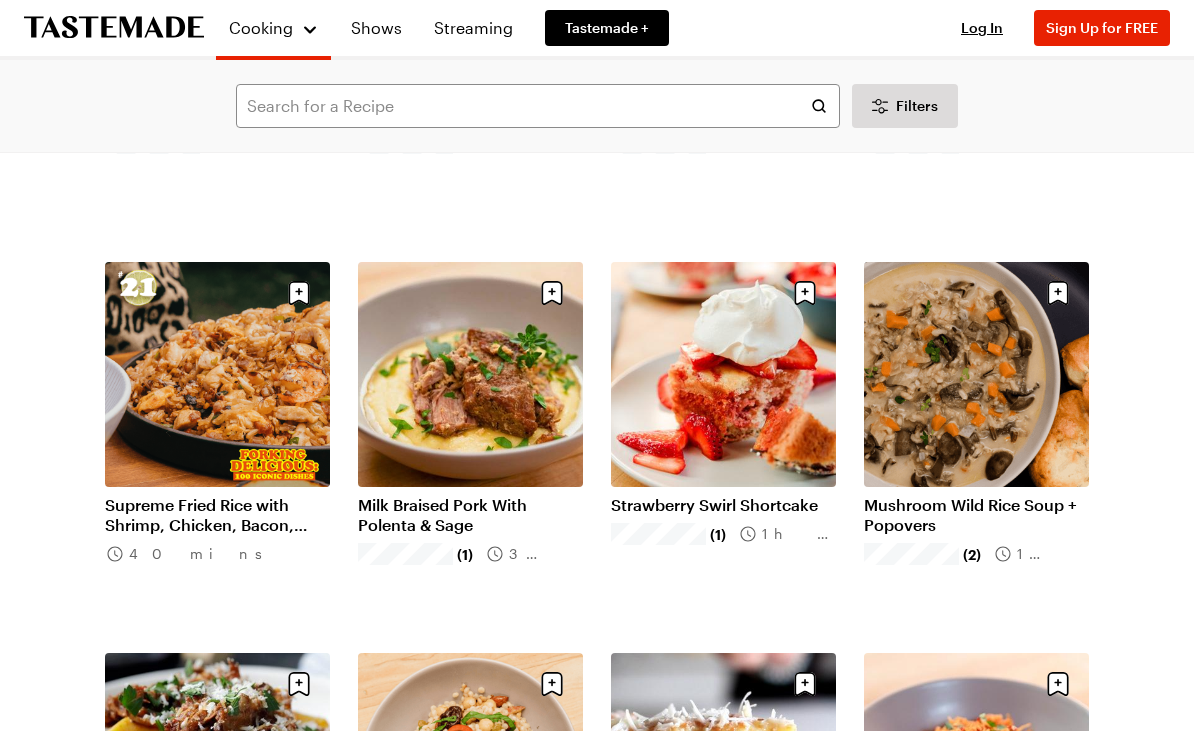 click on "Supreme Fried Rice with Shrimp, Chicken, Bacon, Pickled Raisins & Jalapenos" at bounding box center [217, 515] 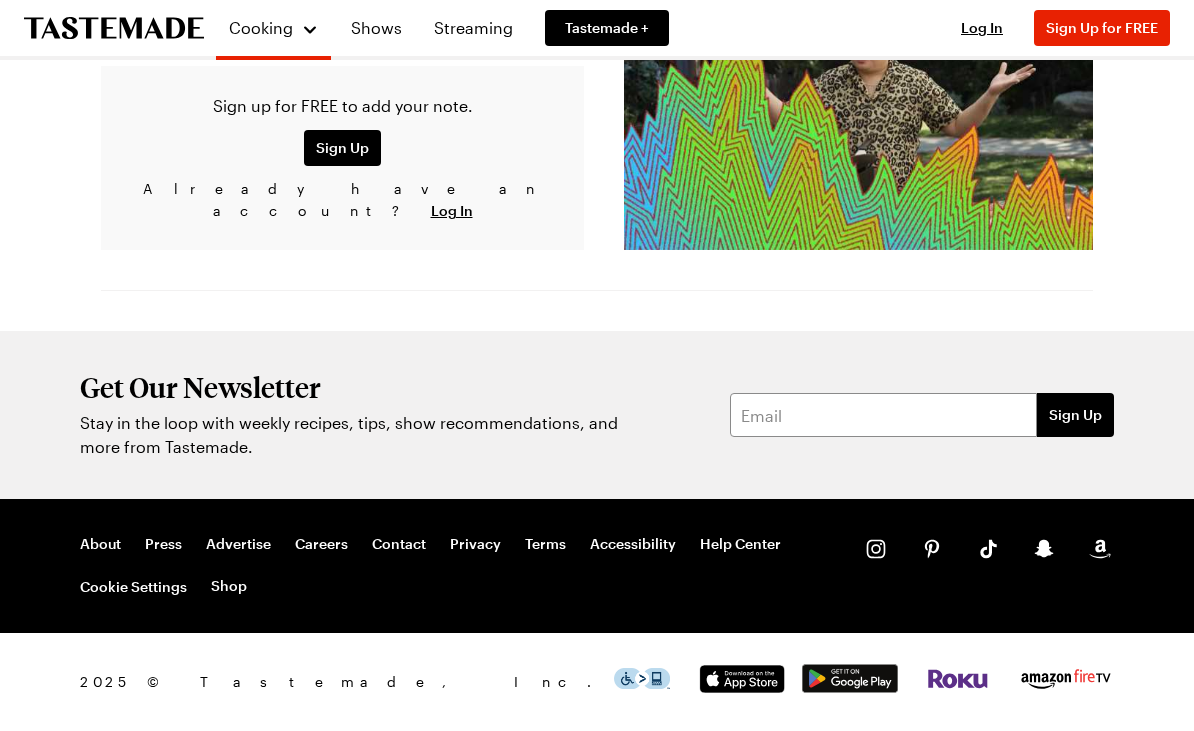 scroll, scrollTop: 0, scrollLeft: 0, axis: both 